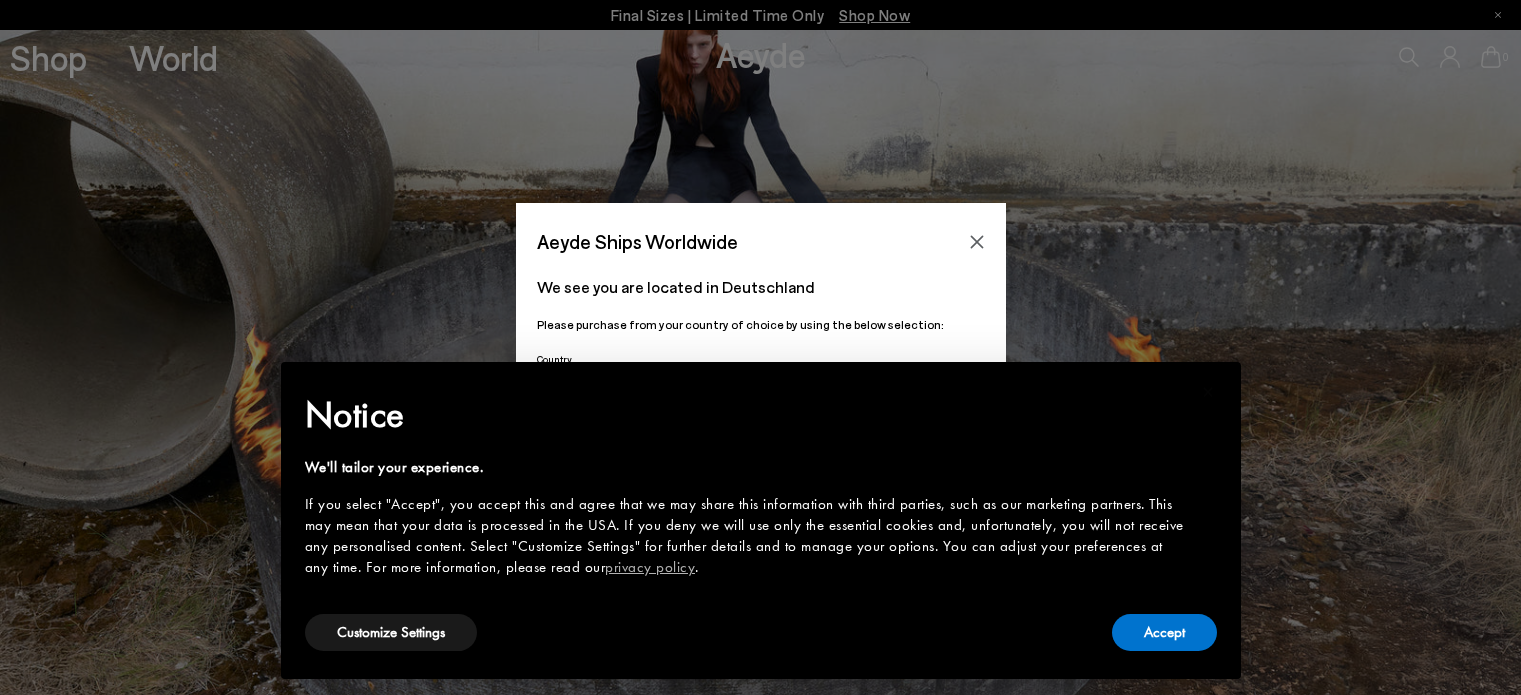 scroll, scrollTop: 0, scrollLeft: 0, axis: both 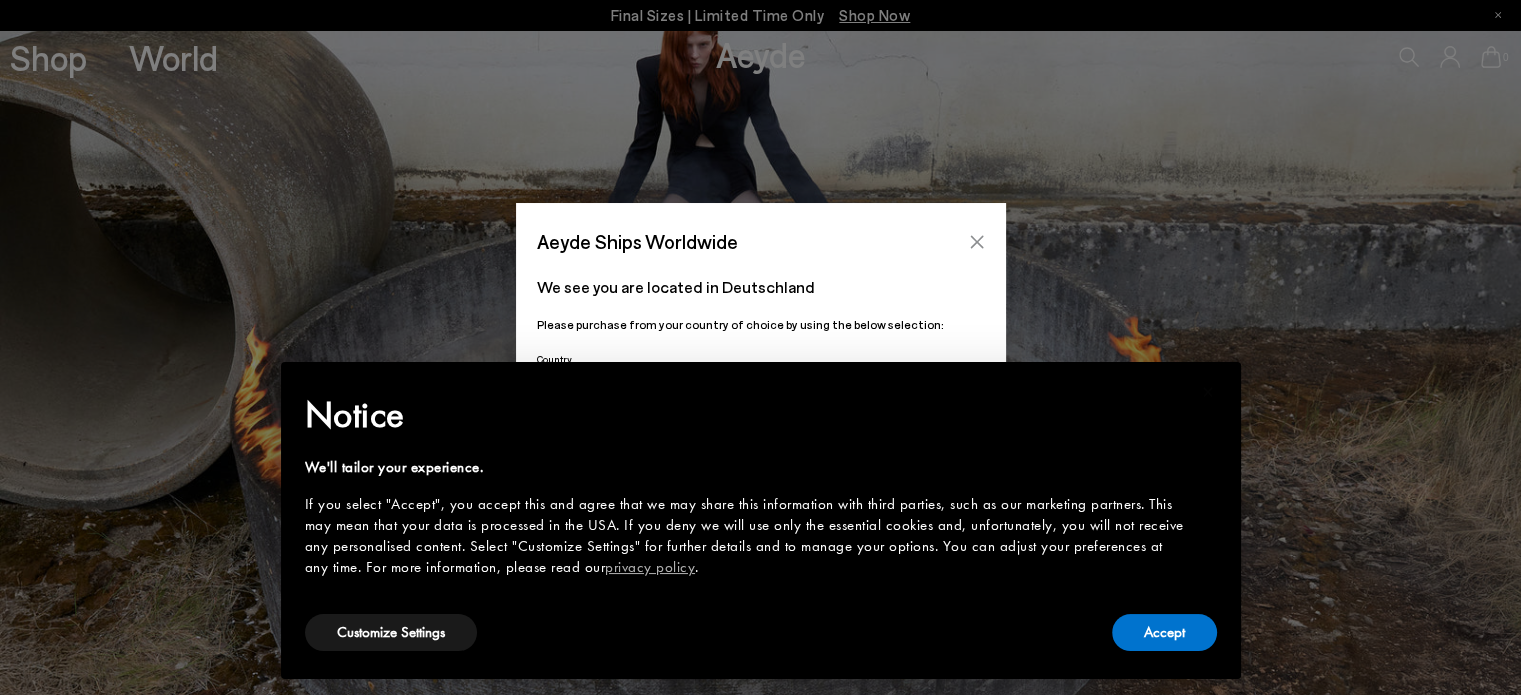 click 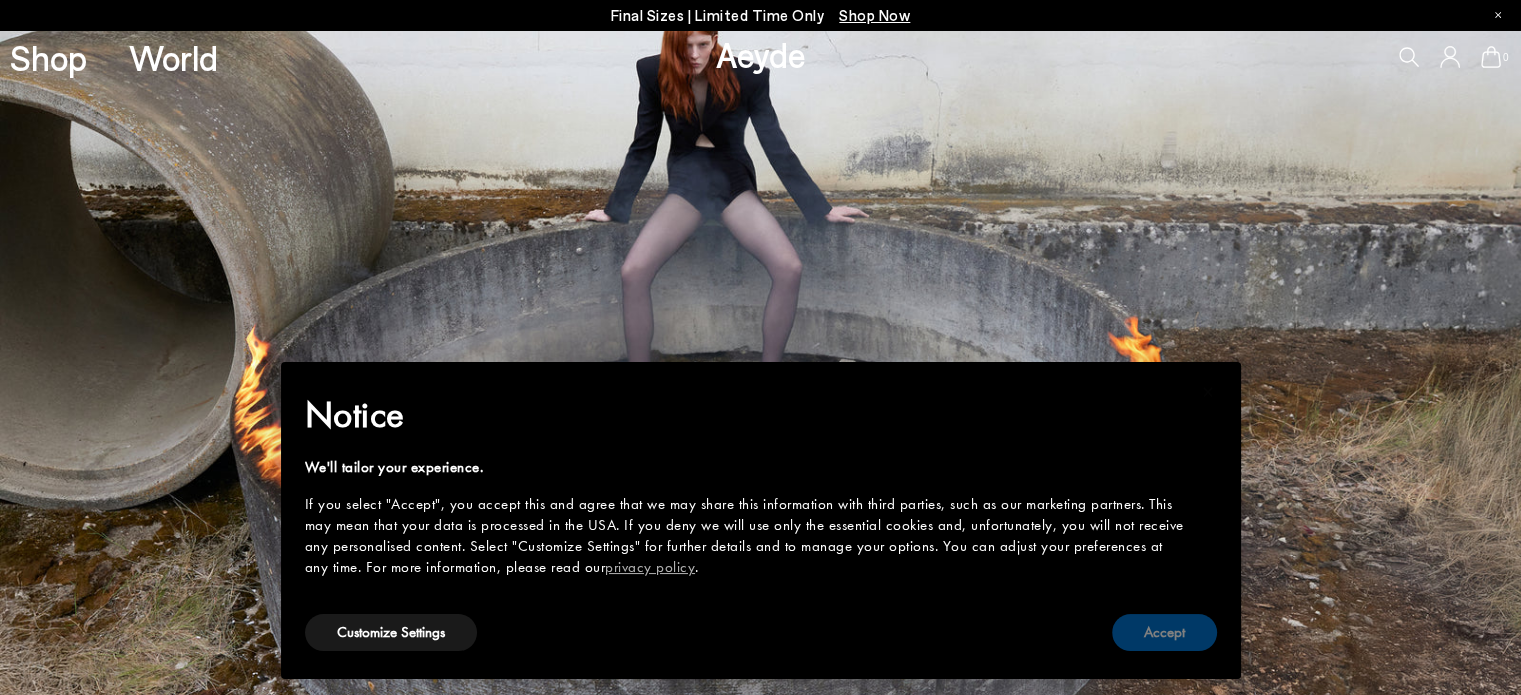 click on "Accept" at bounding box center (1164, 632) 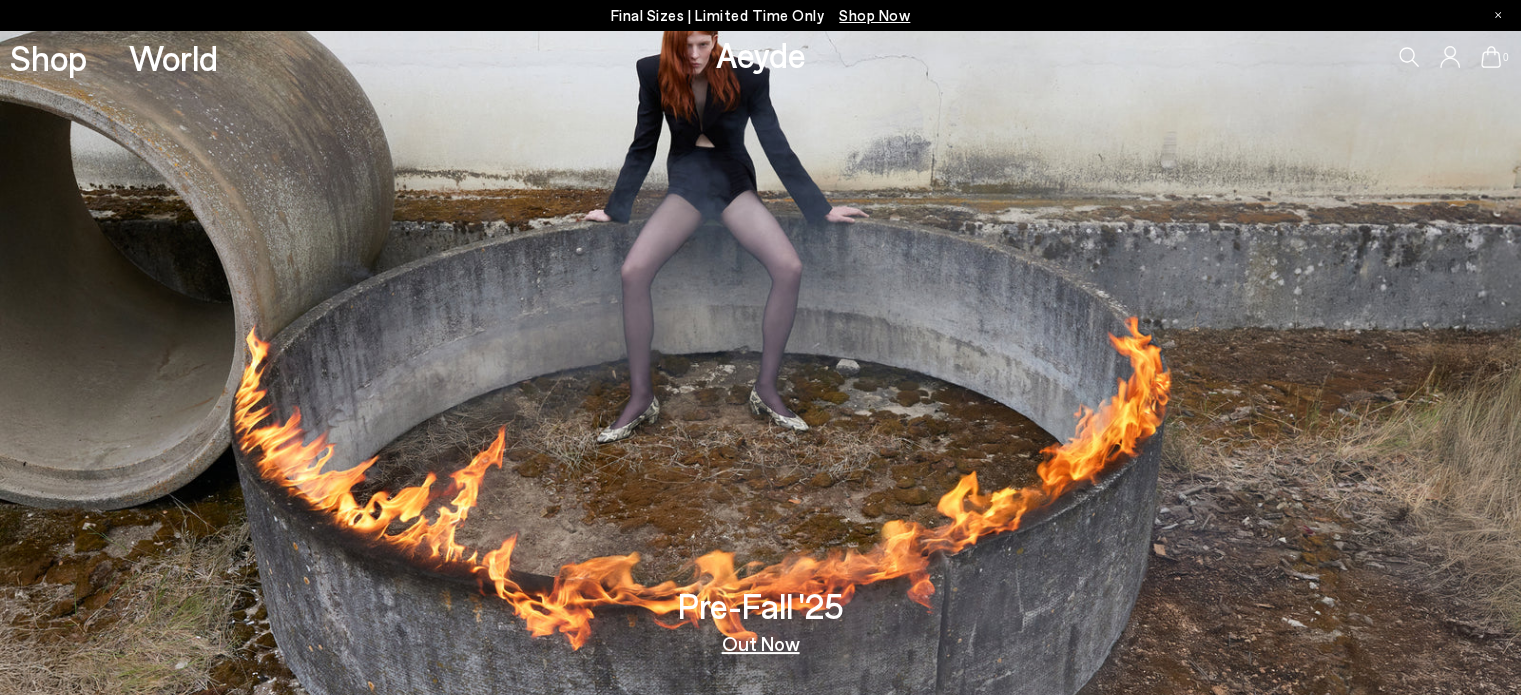 click on "Shop" at bounding box center (48, 57) 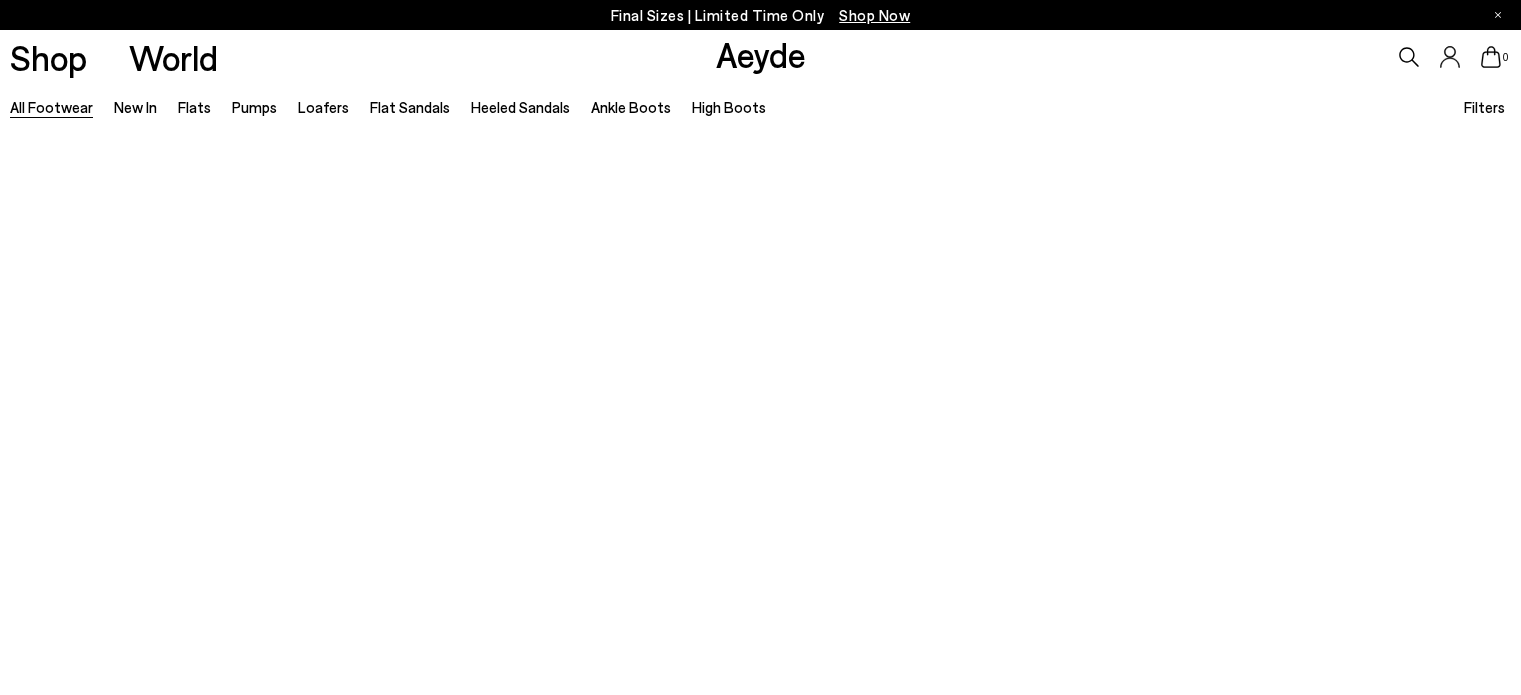 scroll, scrollTop: 0, scrollLeft: 0, axis: both 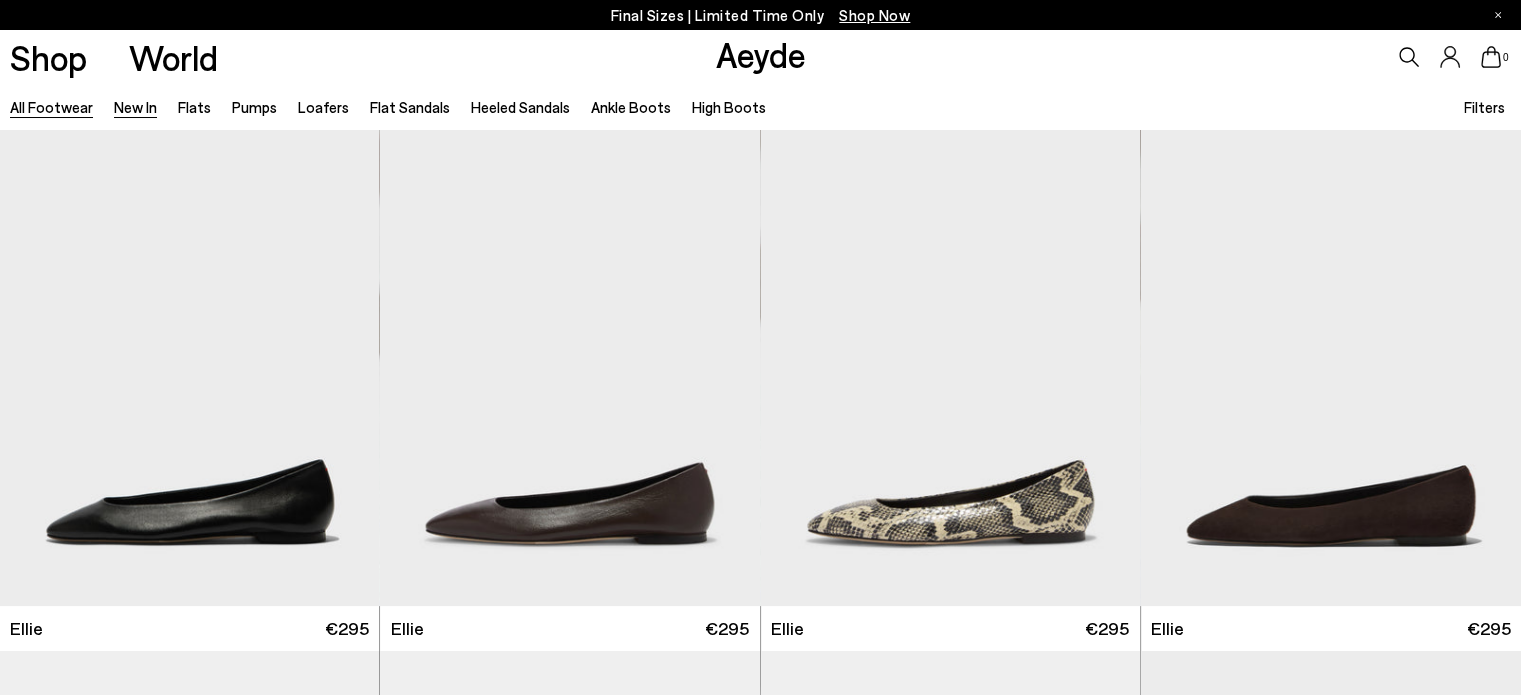 click on "New In" at bounding box center (135, 107) 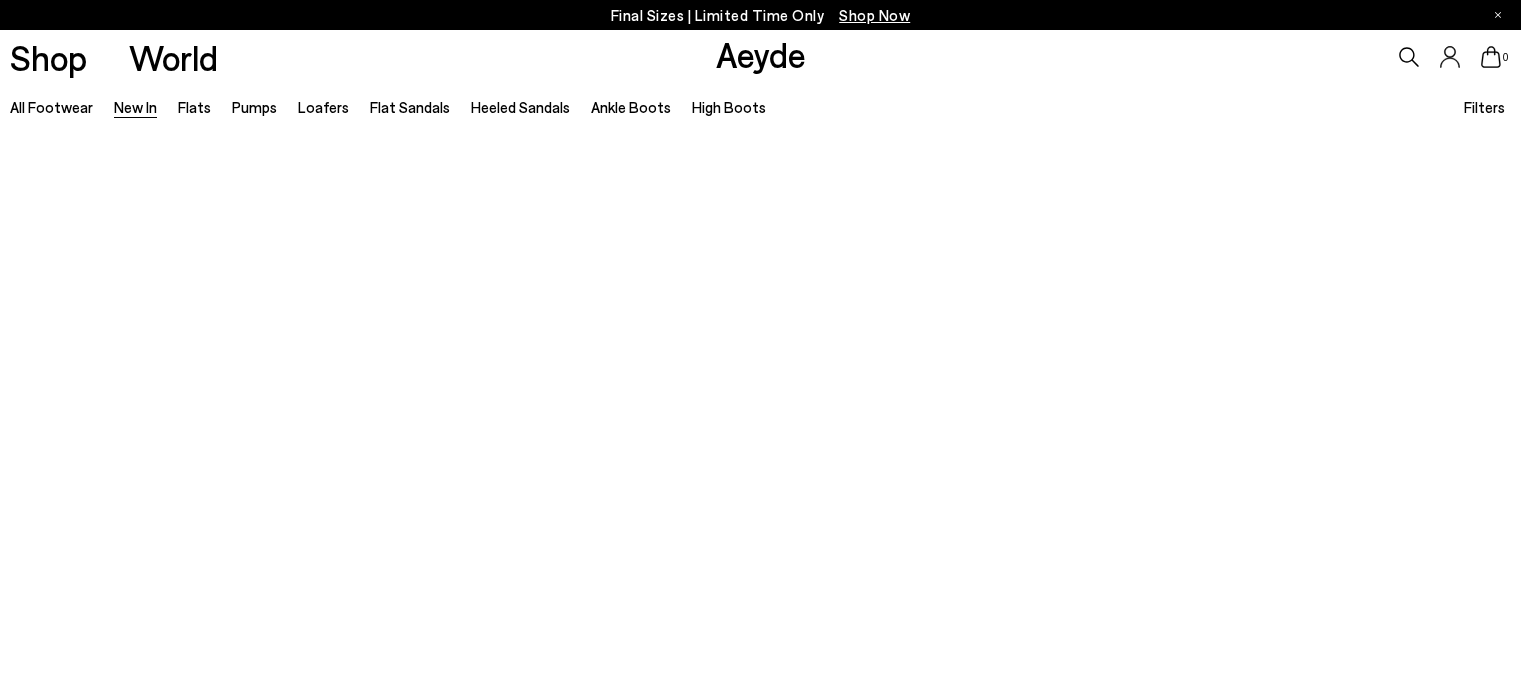 scroll, scrollTop: 0, scrollLeft: 0, axis: both 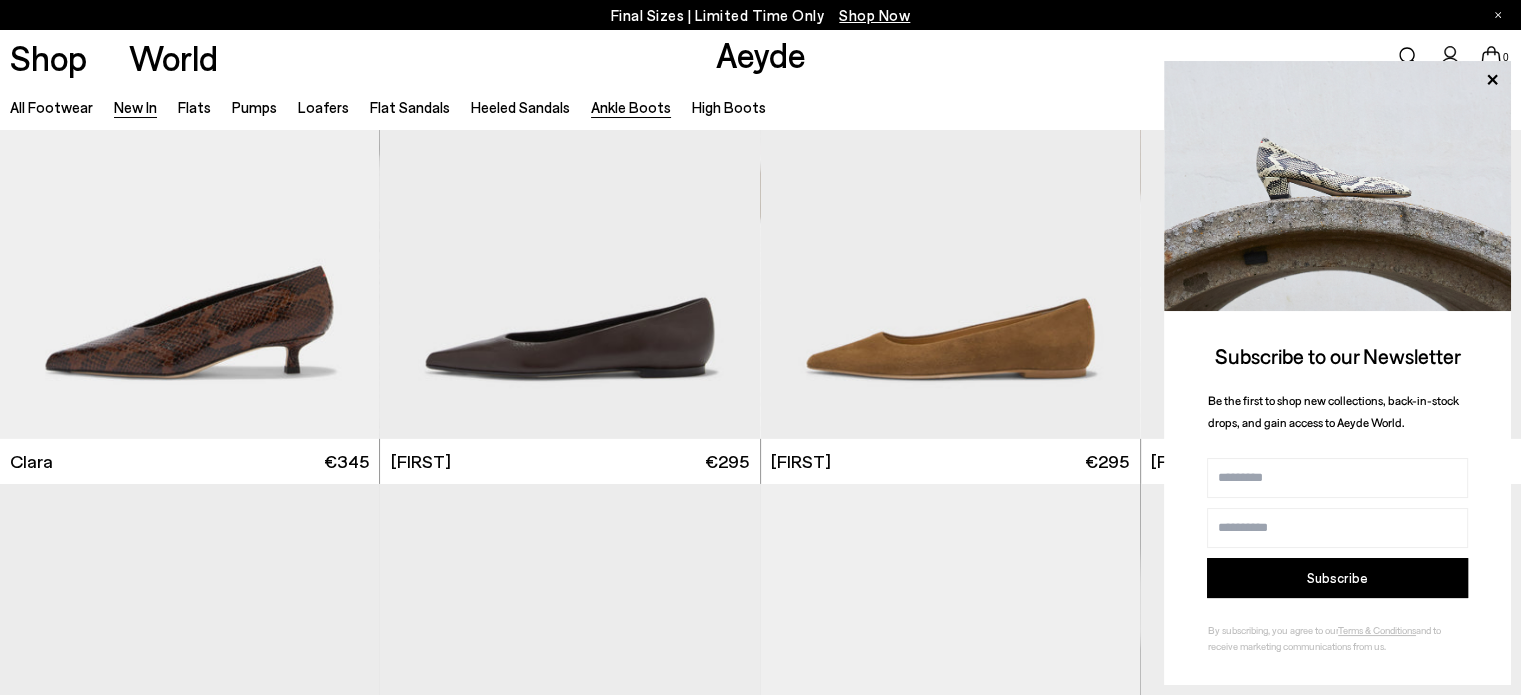 click on "Ankle Boots" at bounding box center (631, 107) 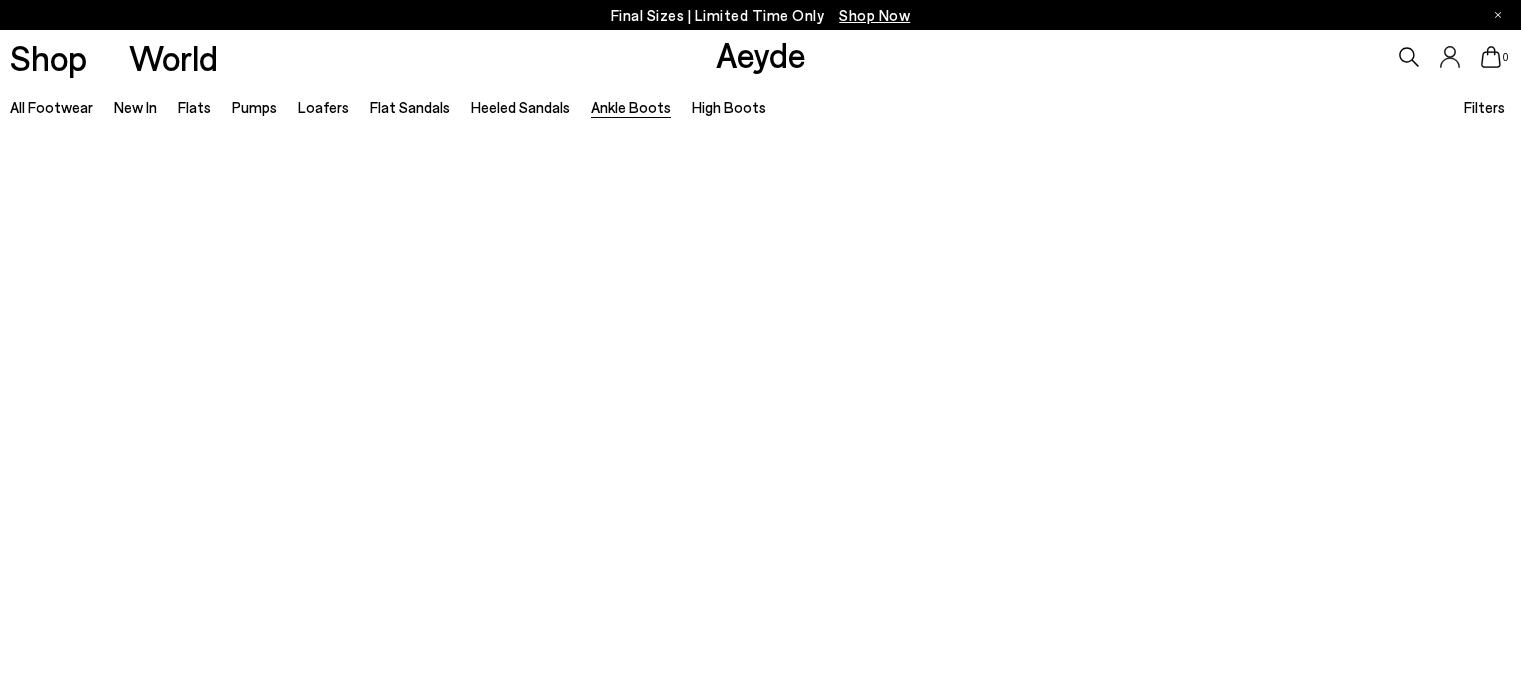 scroll, scrollTop: 0, scrollLeft: 0, axis: both 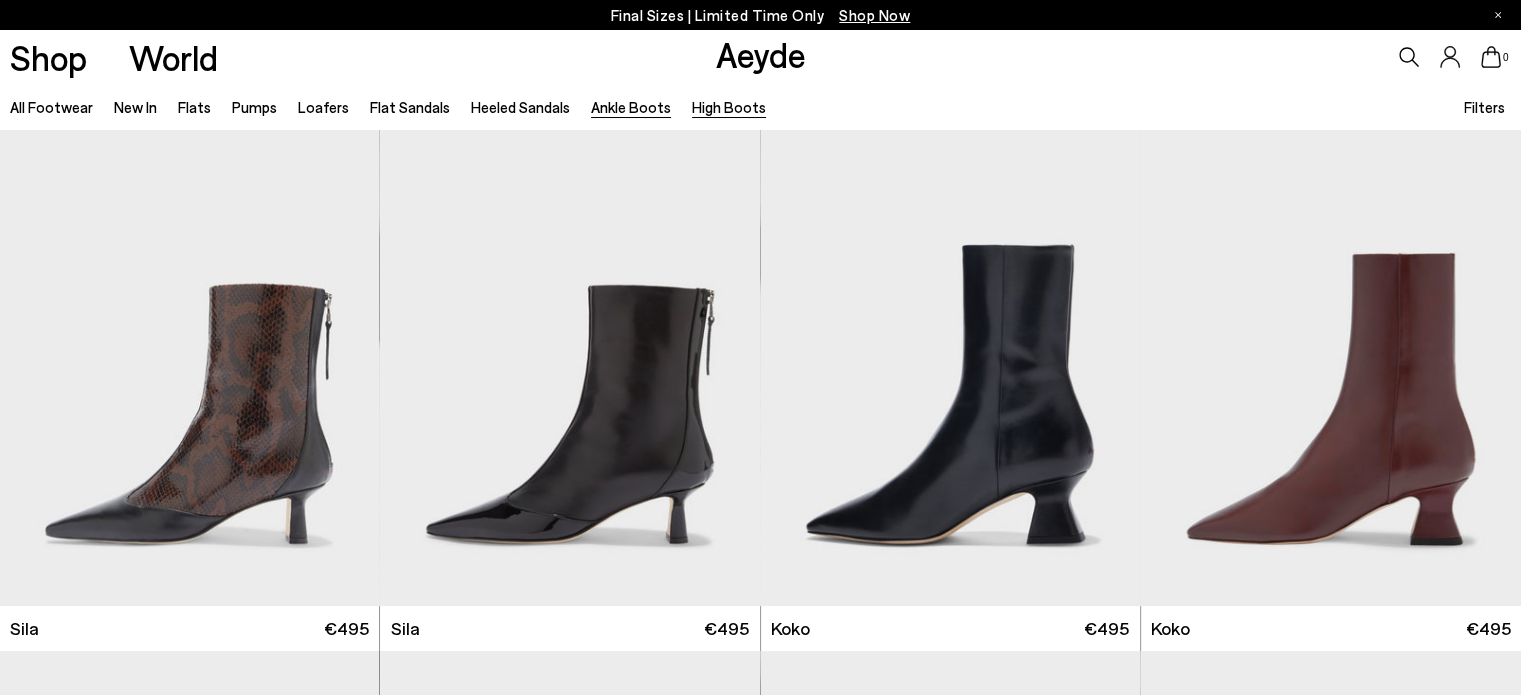 click on "High Boots" at bounding box center (729, 107) 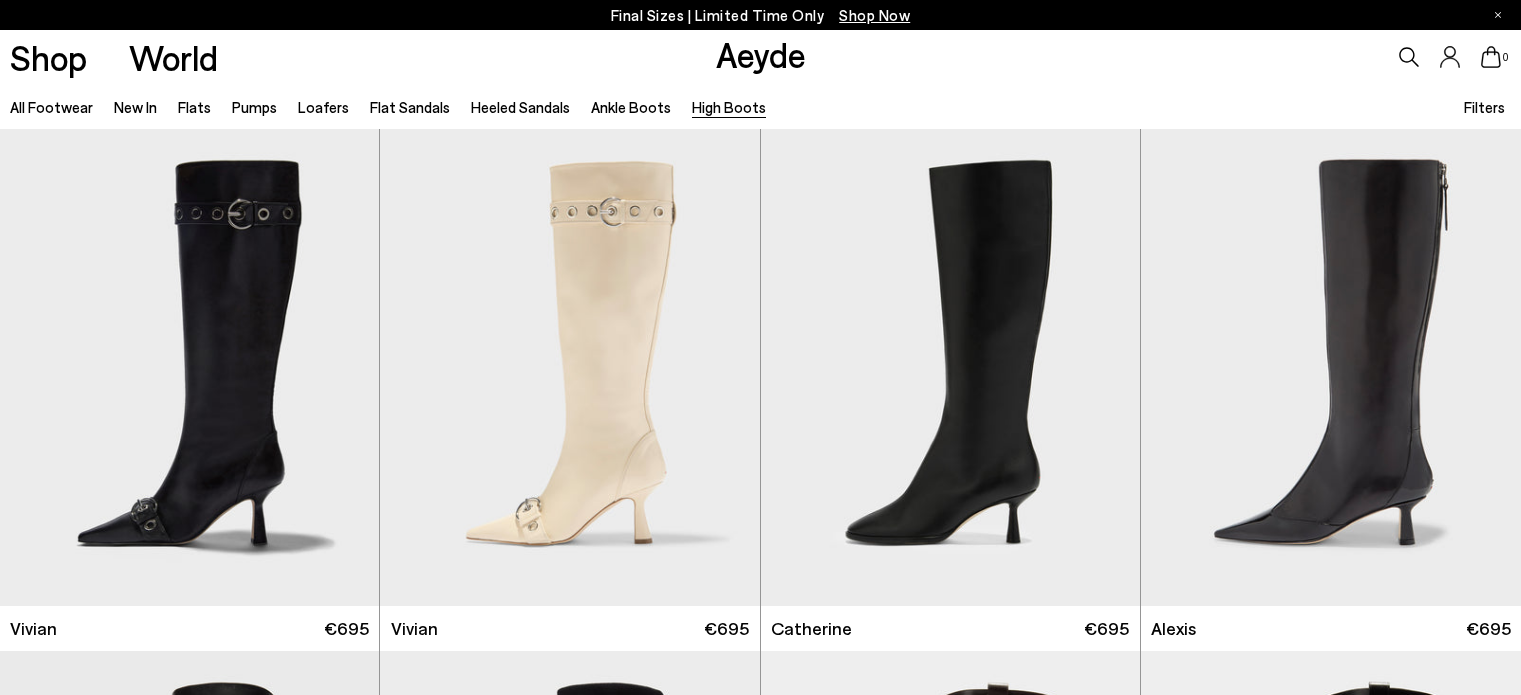 scroll, scrollTop: 0, scrollLeft: 0, axis: both 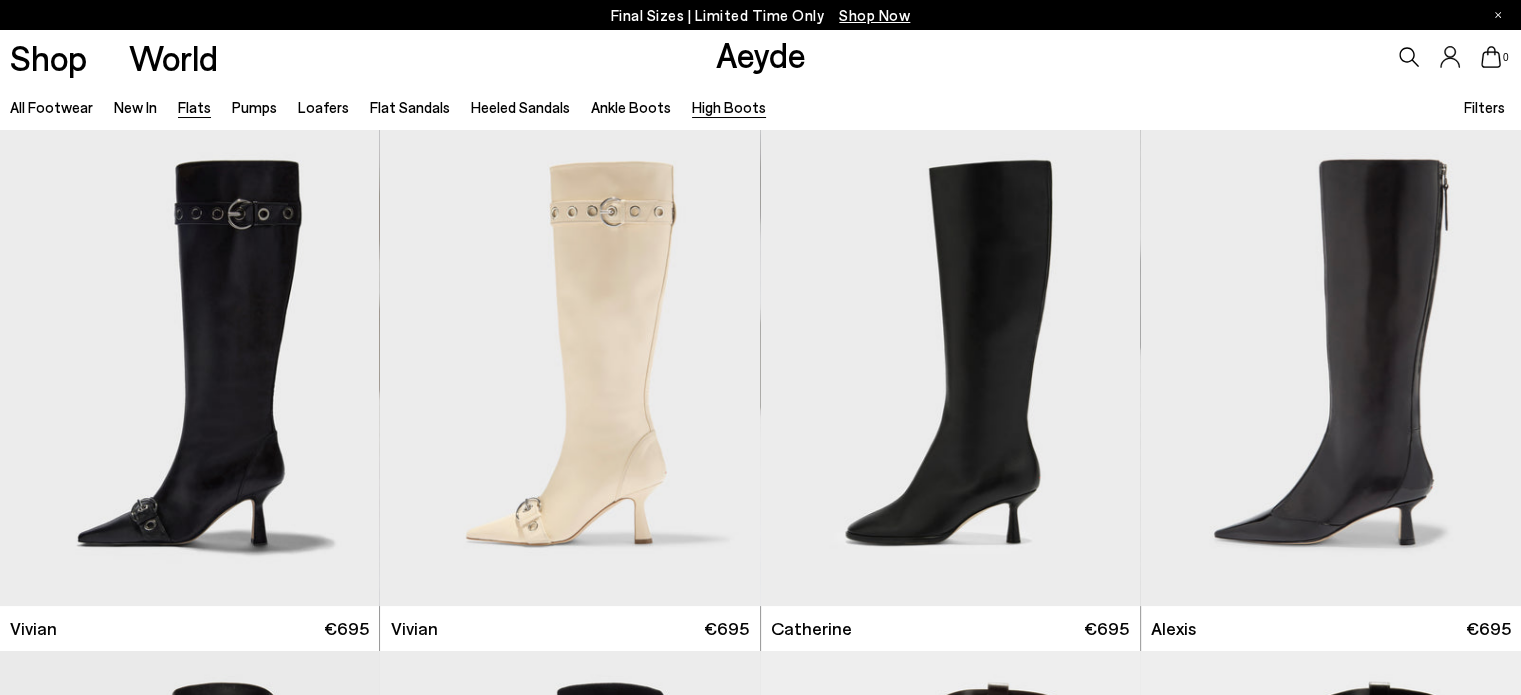 click on "Flats" at bounding box center (194, 107) 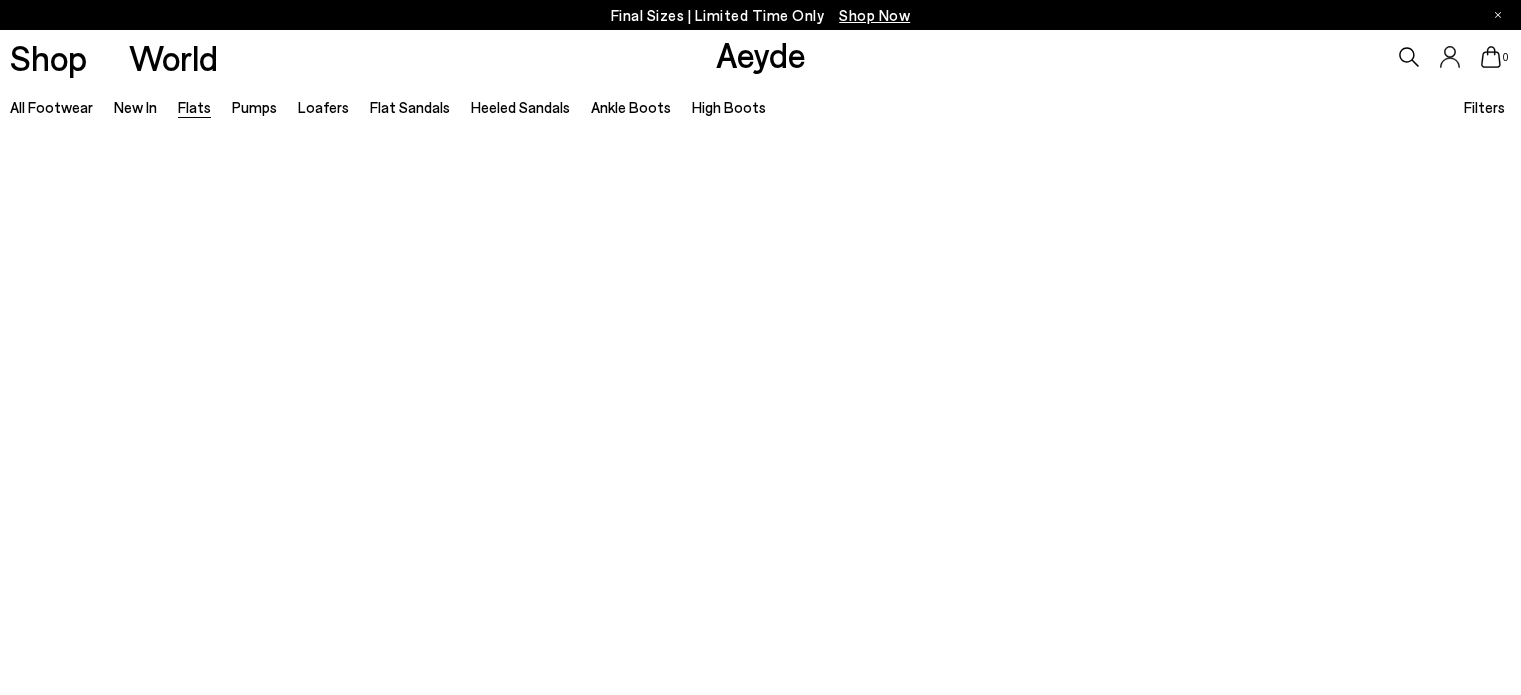 scroll, scrollTop: 0, scrollLeft: 0, axis: both 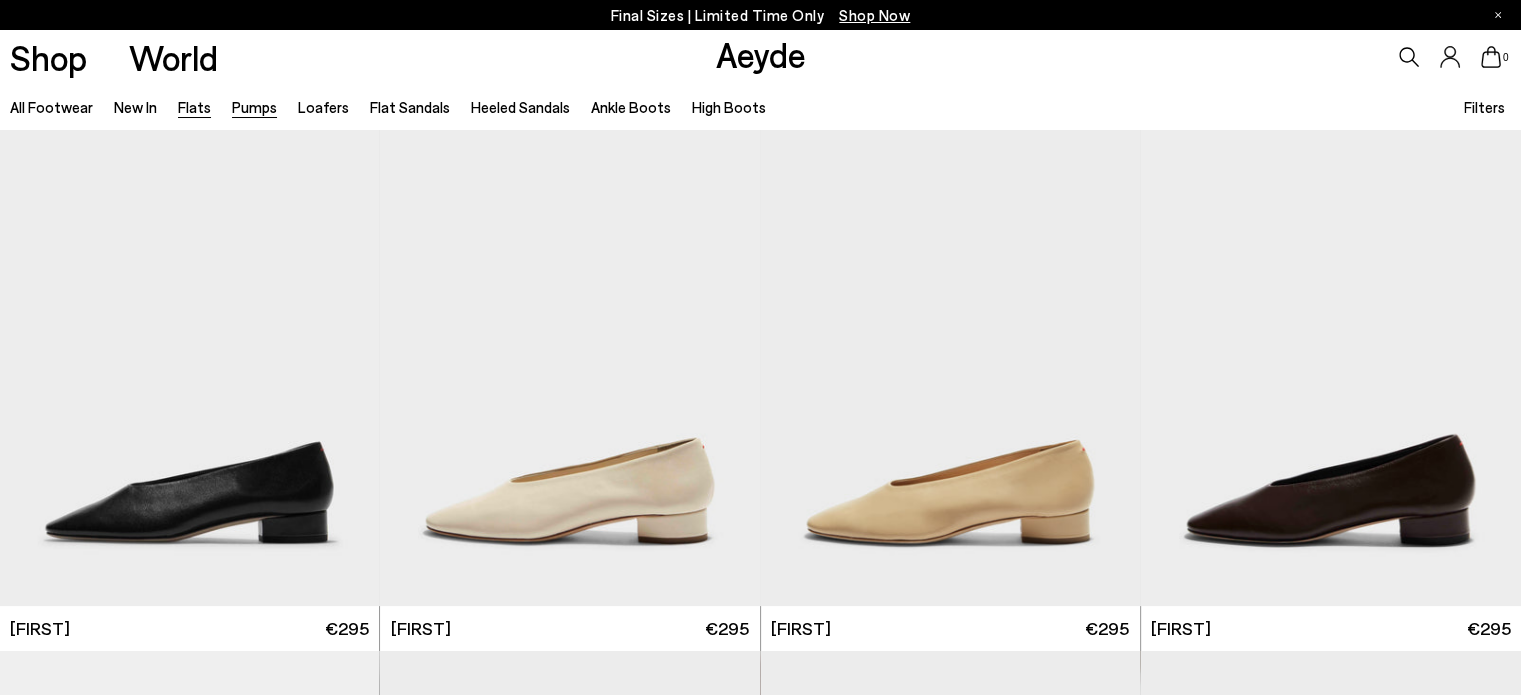 click on "Pumps" at bounding box center [254, 107] 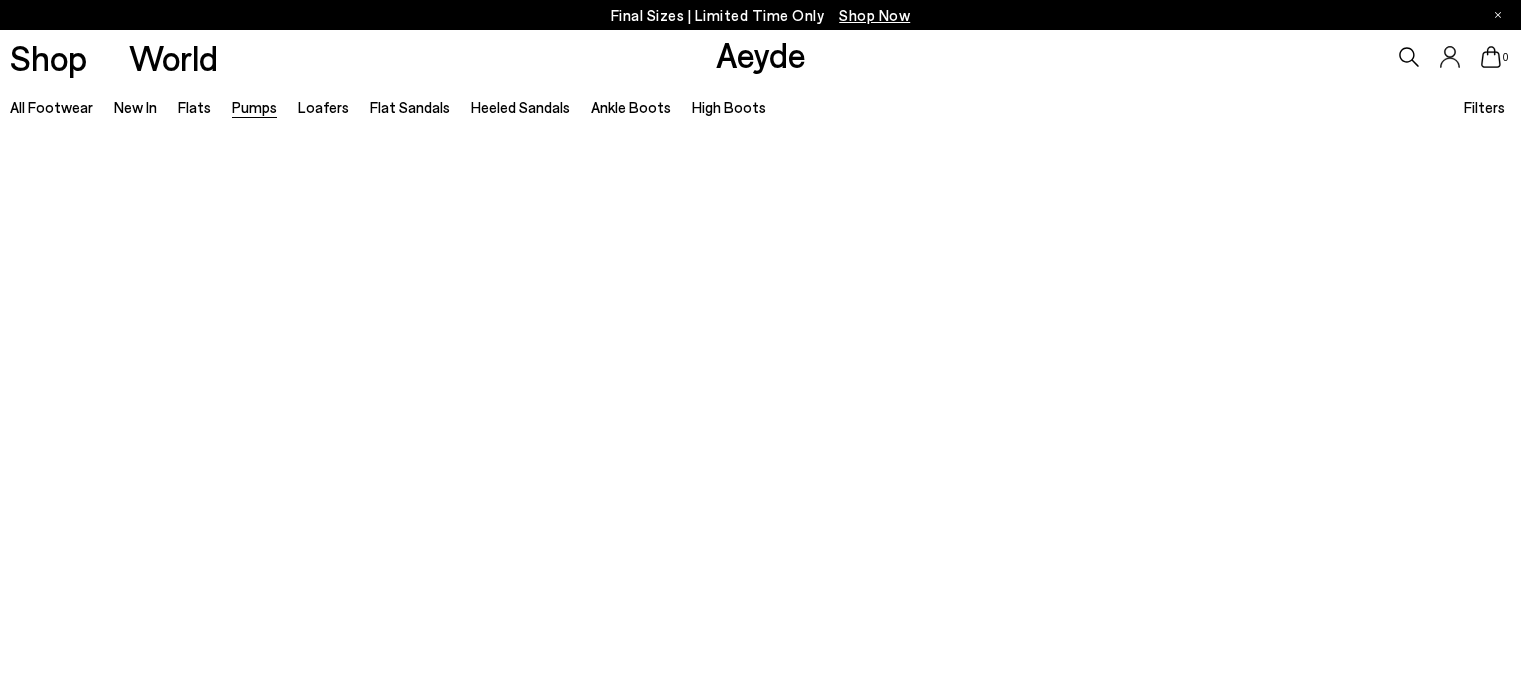 scroll, scrollTop: 0, scrollLeft: 0, axis: both 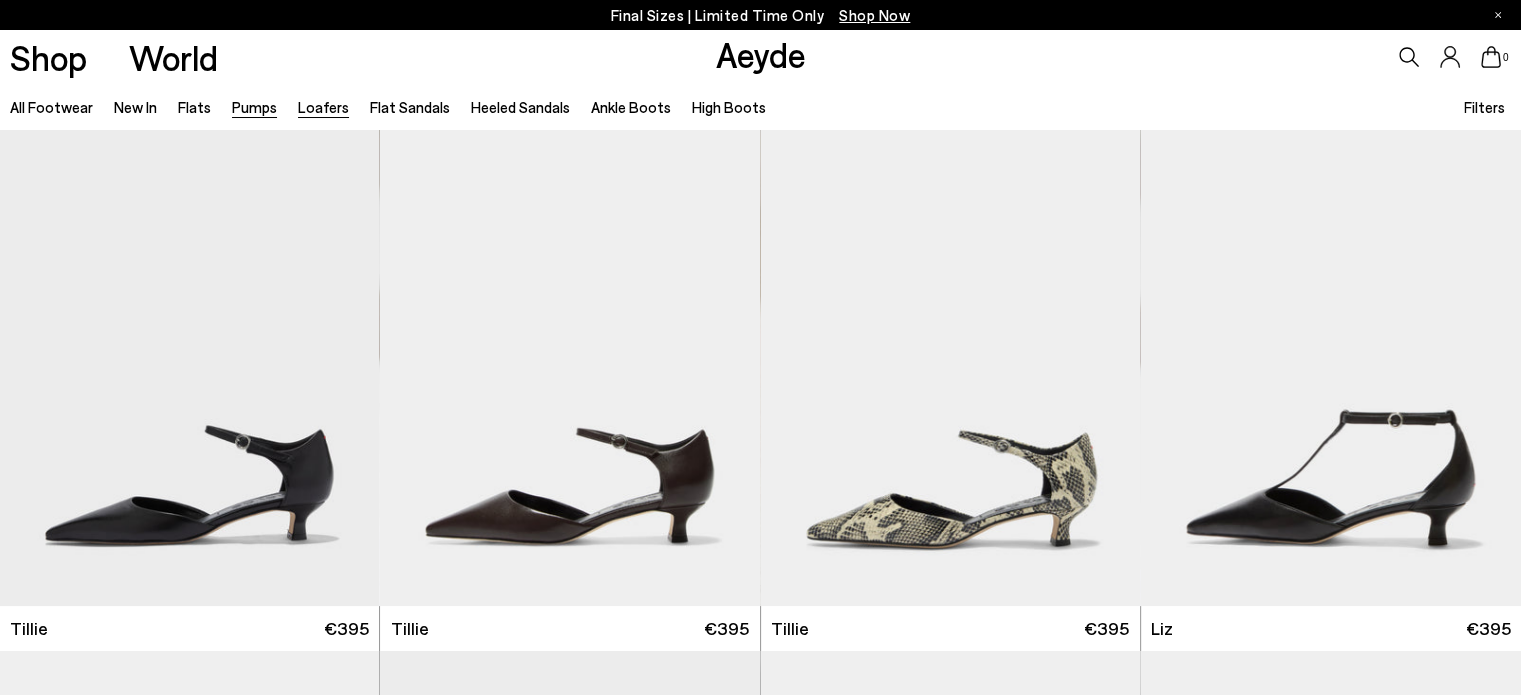 click on "Loafers" at bounding box center [323, 107] 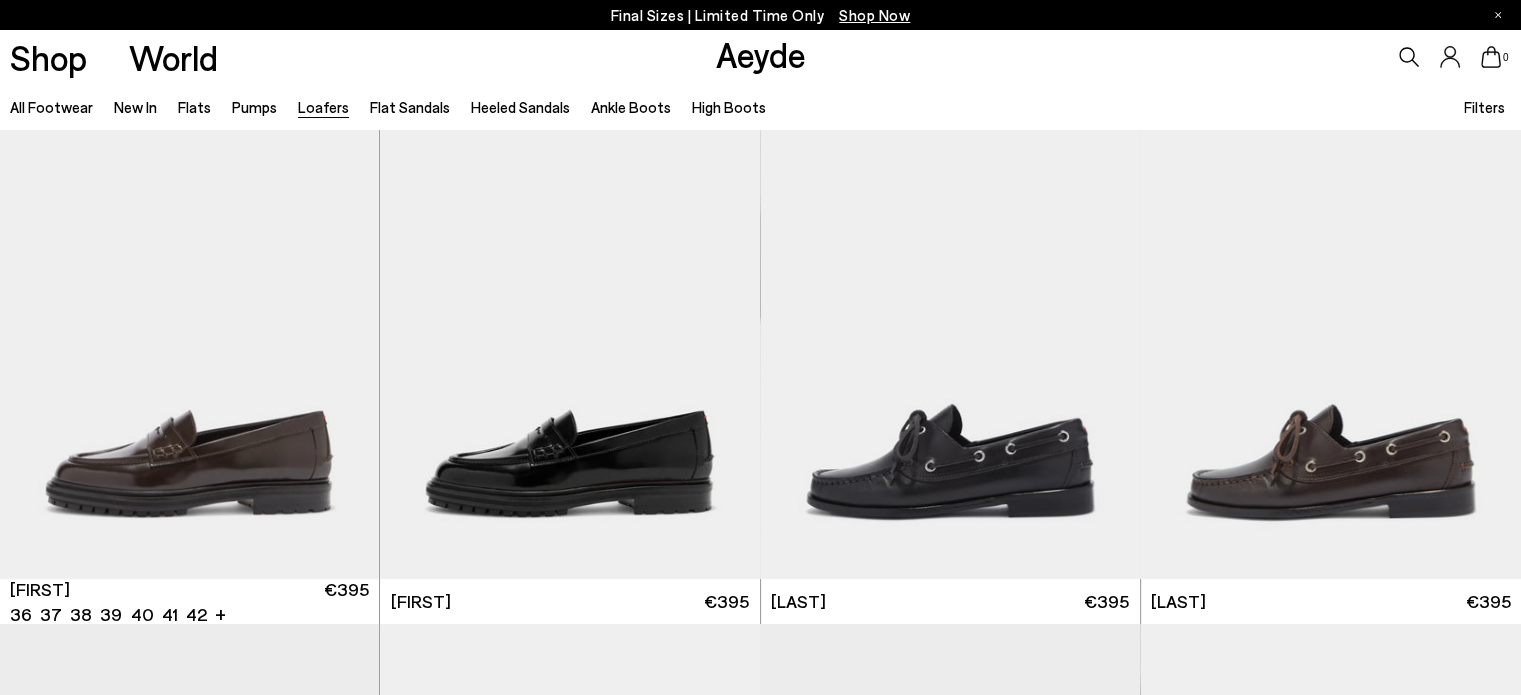 scroll, scrollTop: 0, scrollLeft: 0, axis: both 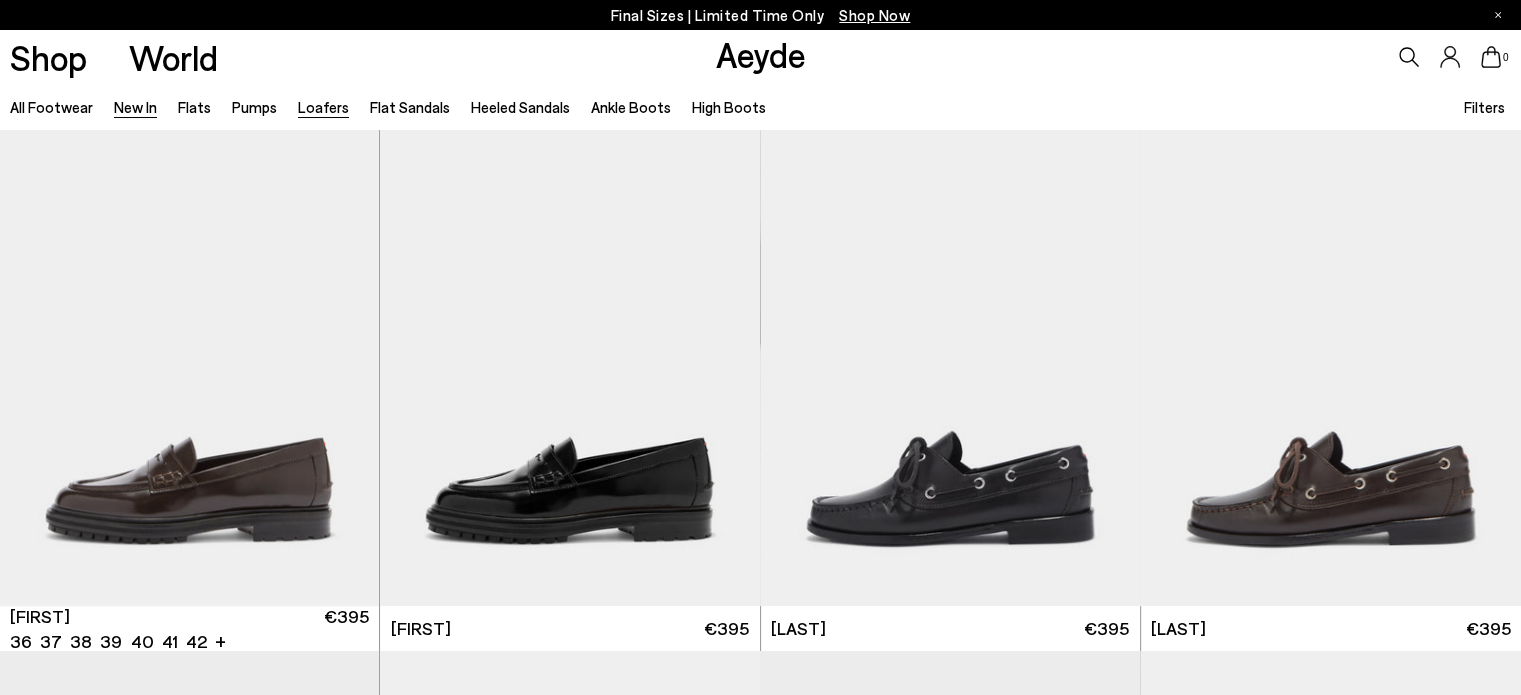 click on "New In" at bounding box center [135, 107] 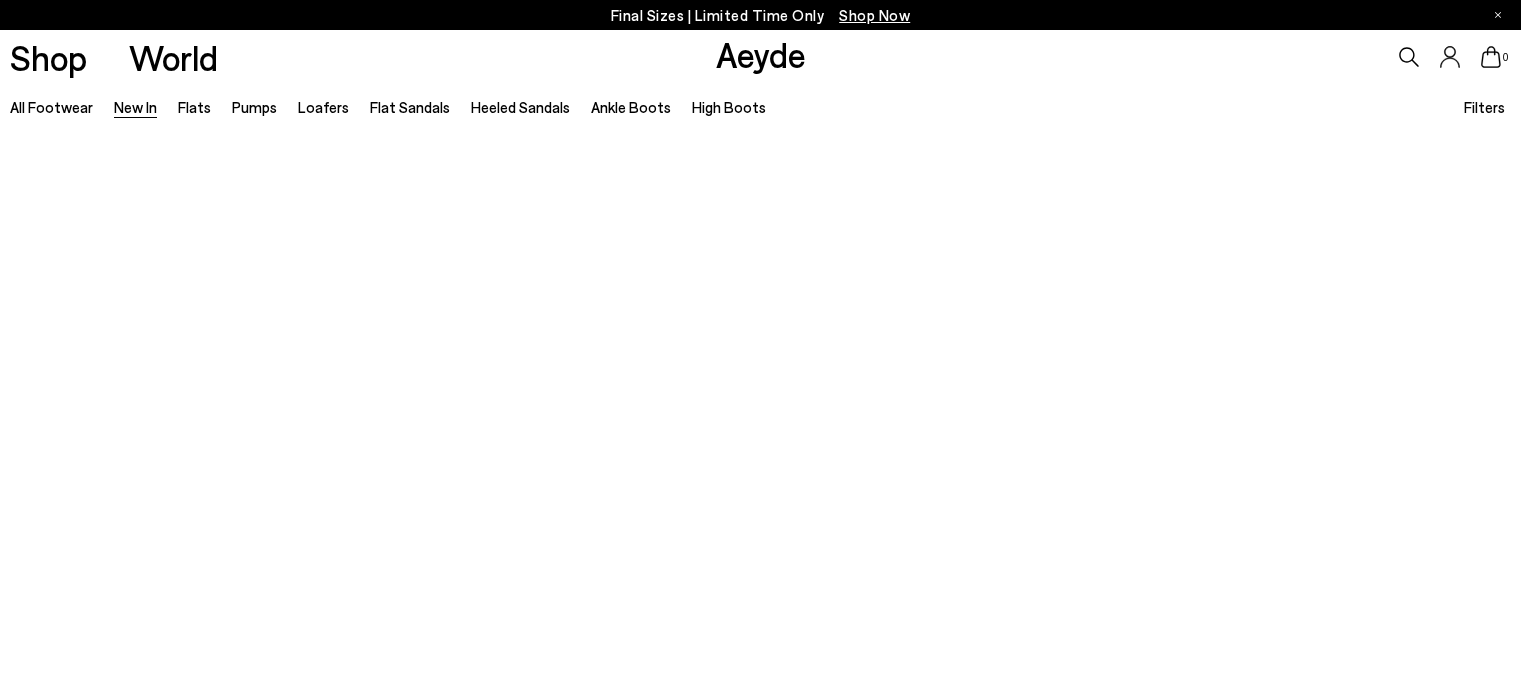 scroll, scrollTop: 0, scrollLeft: 0, axis: both 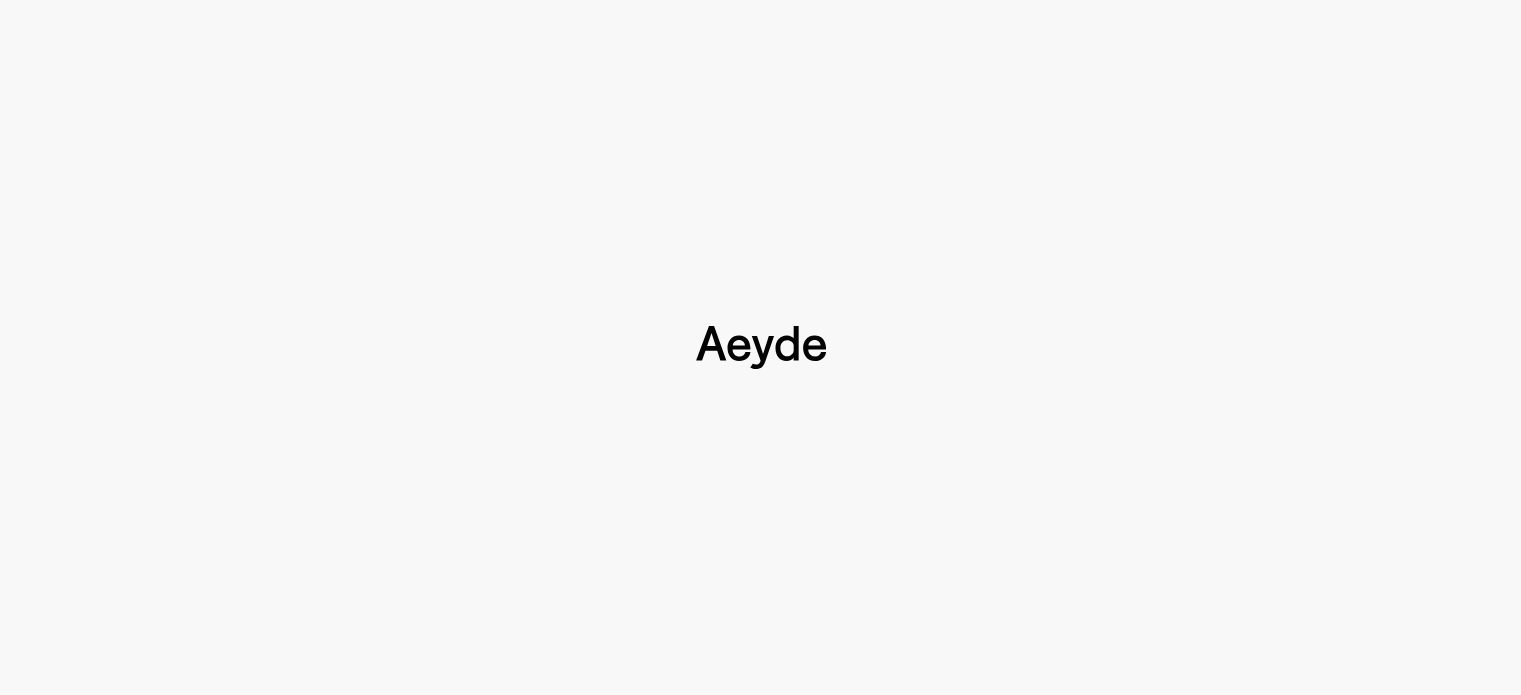 type 